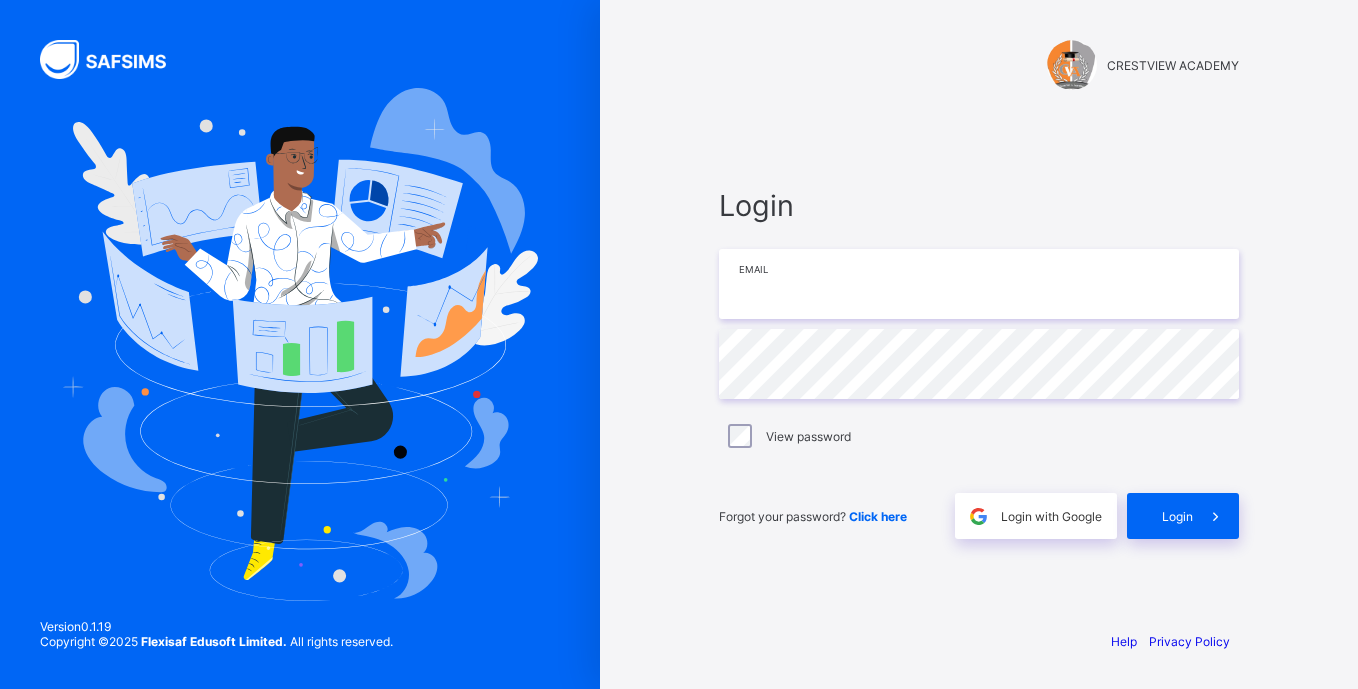 scroll, scrollTop: 0, scrollLeft: 0, axis: both 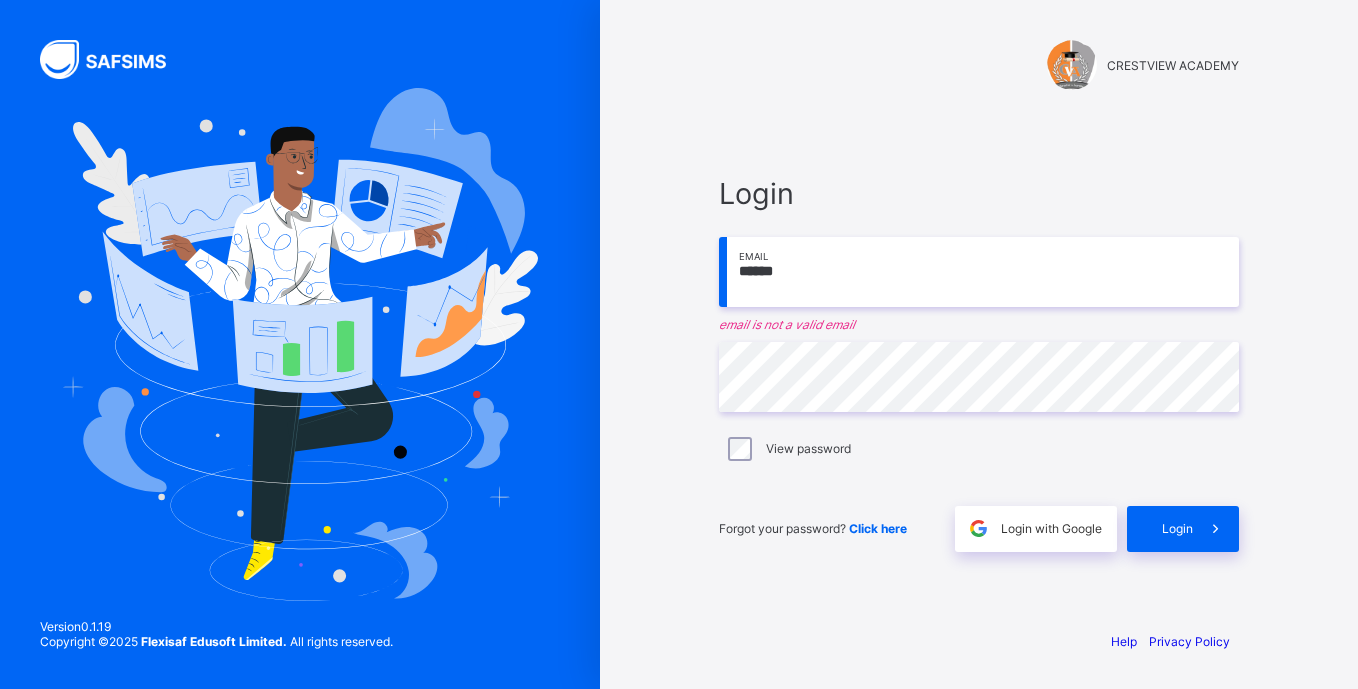 click on "CRESTVIEW ACADEMY  Login ****** Email email is not a valid email Password View password Forgot your password?   Click here Login with Google Login   Help       Privacy Policy     Version  0.1.19 Copyright ©  2025   Flexisaf Edusoft Limited.   All rights reserved." at bounding box center (979, 344) 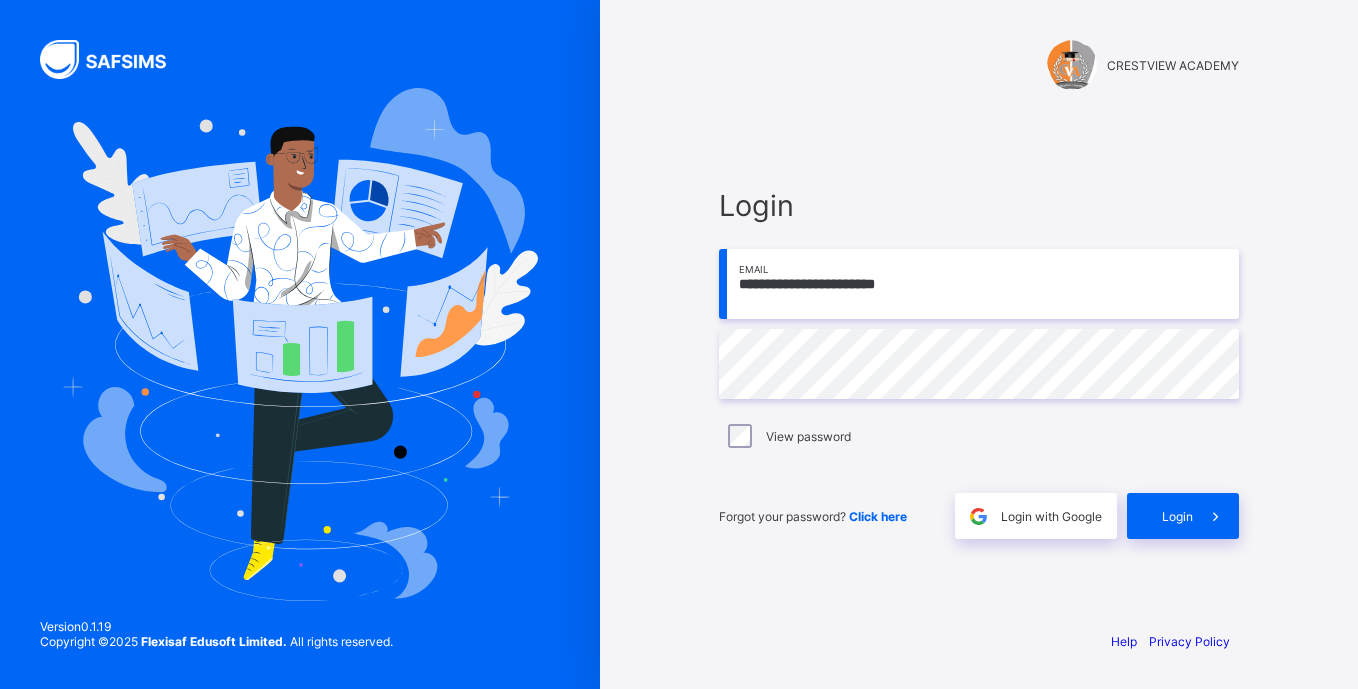 type on "**********" 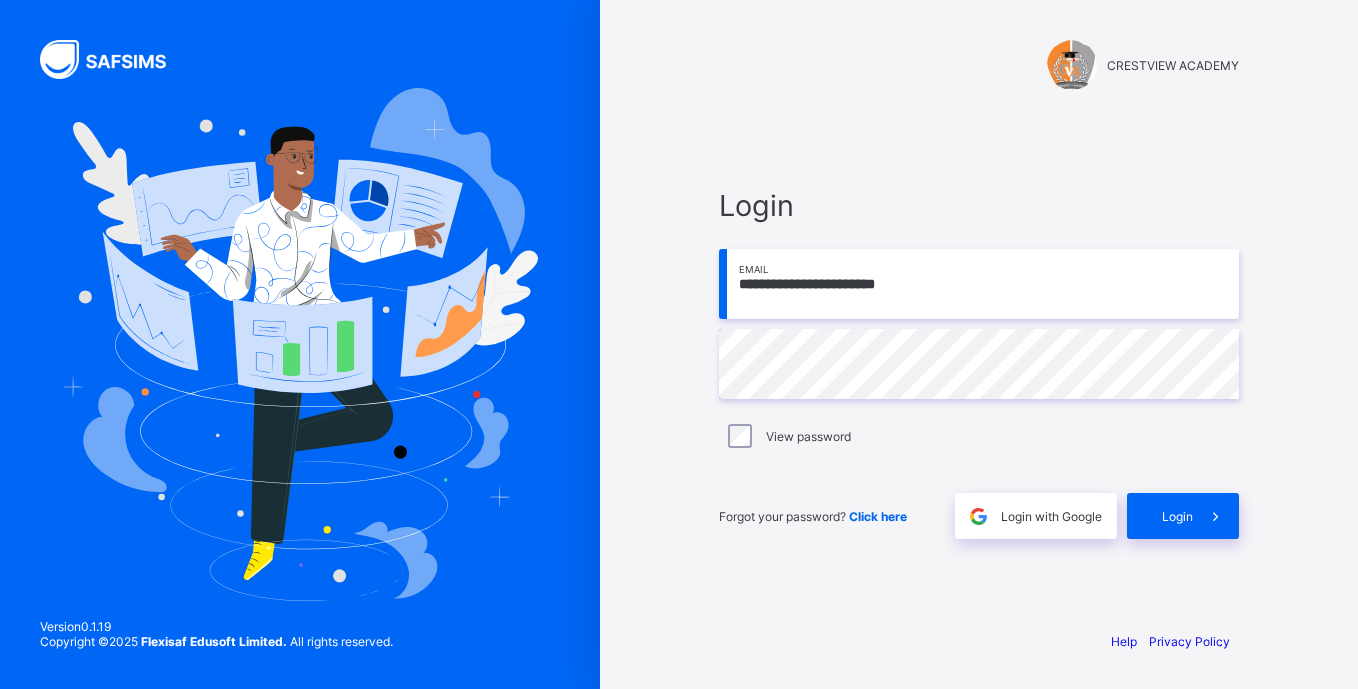 drag, startPoint x: 1161, startPoint y: 508, endPoint x: 1361, endPoint y: 618, distance: 228.25424 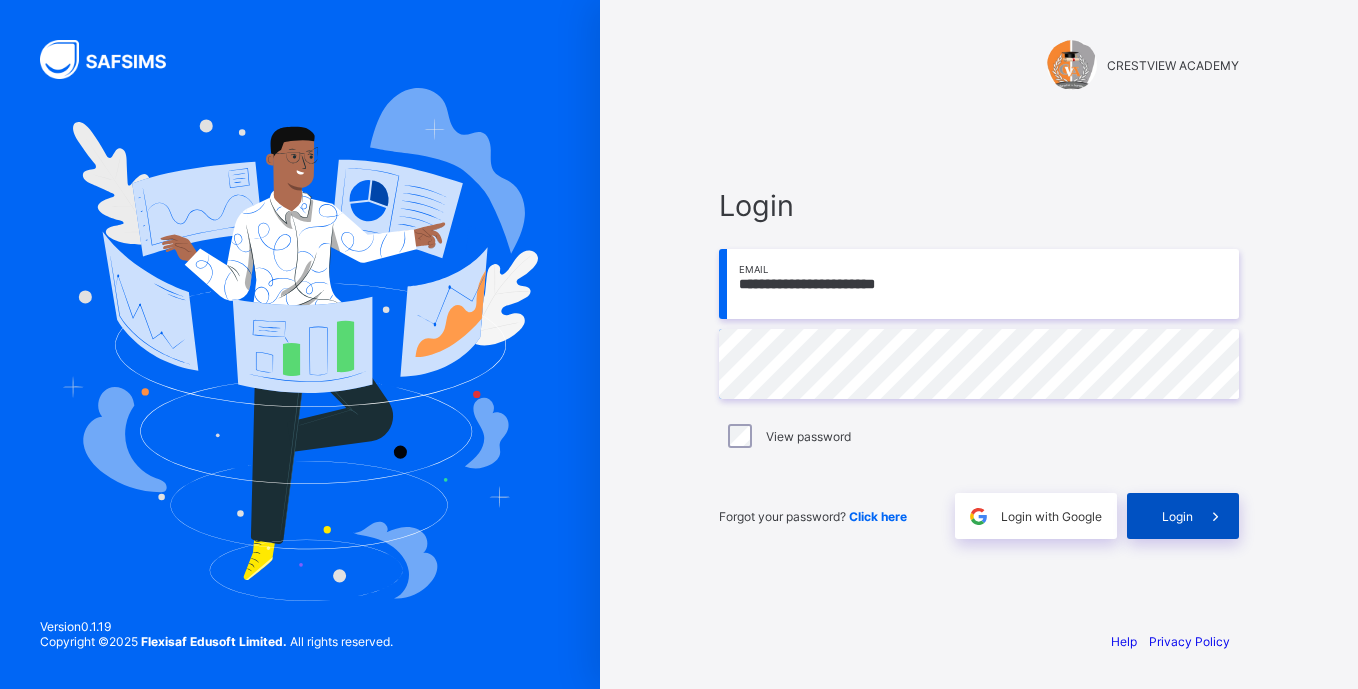 click on "Login" at bounding box center (1177, 516) 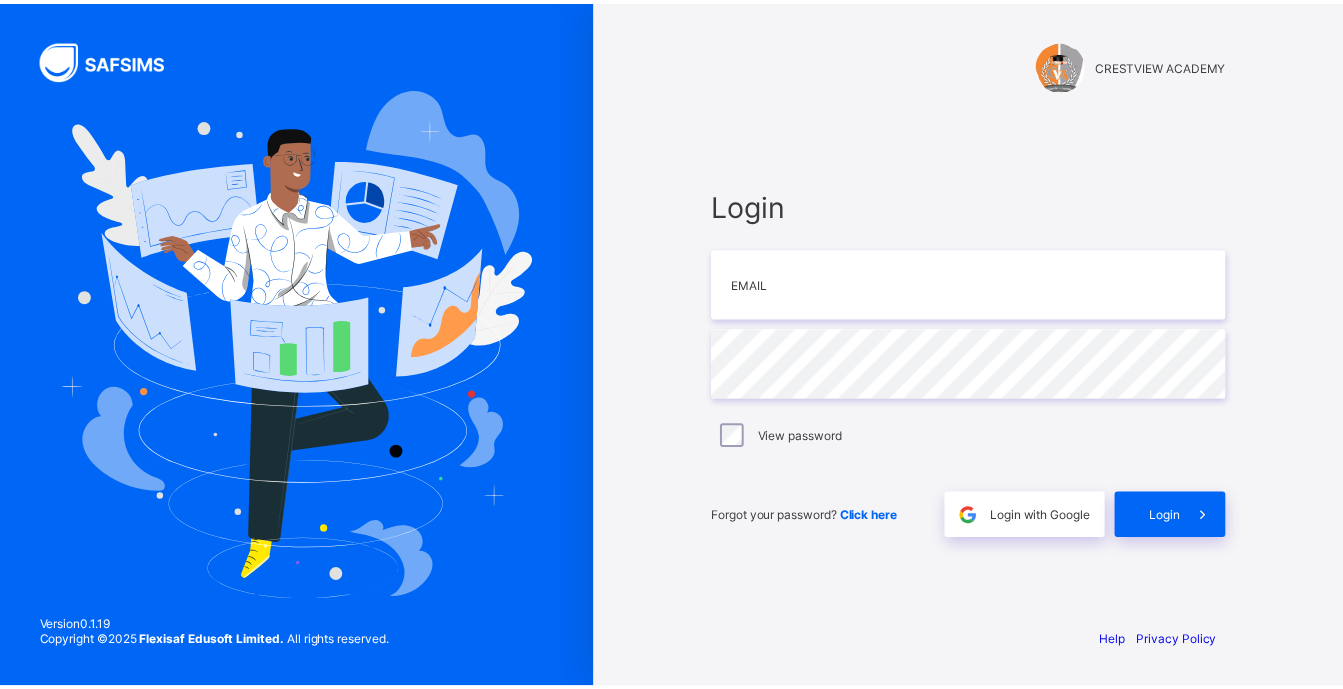scroll, scrollTop: 0, scrollLeft: 0, axis: both 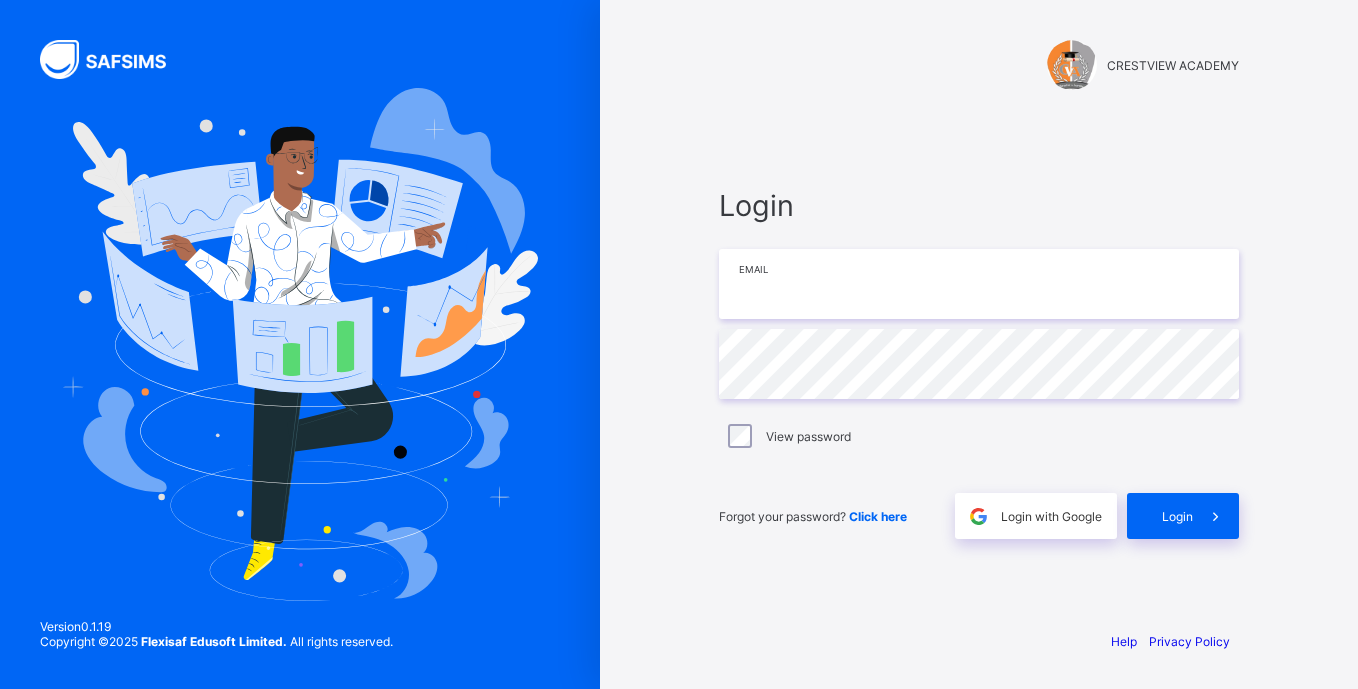 click at bounding box center (979, 284) 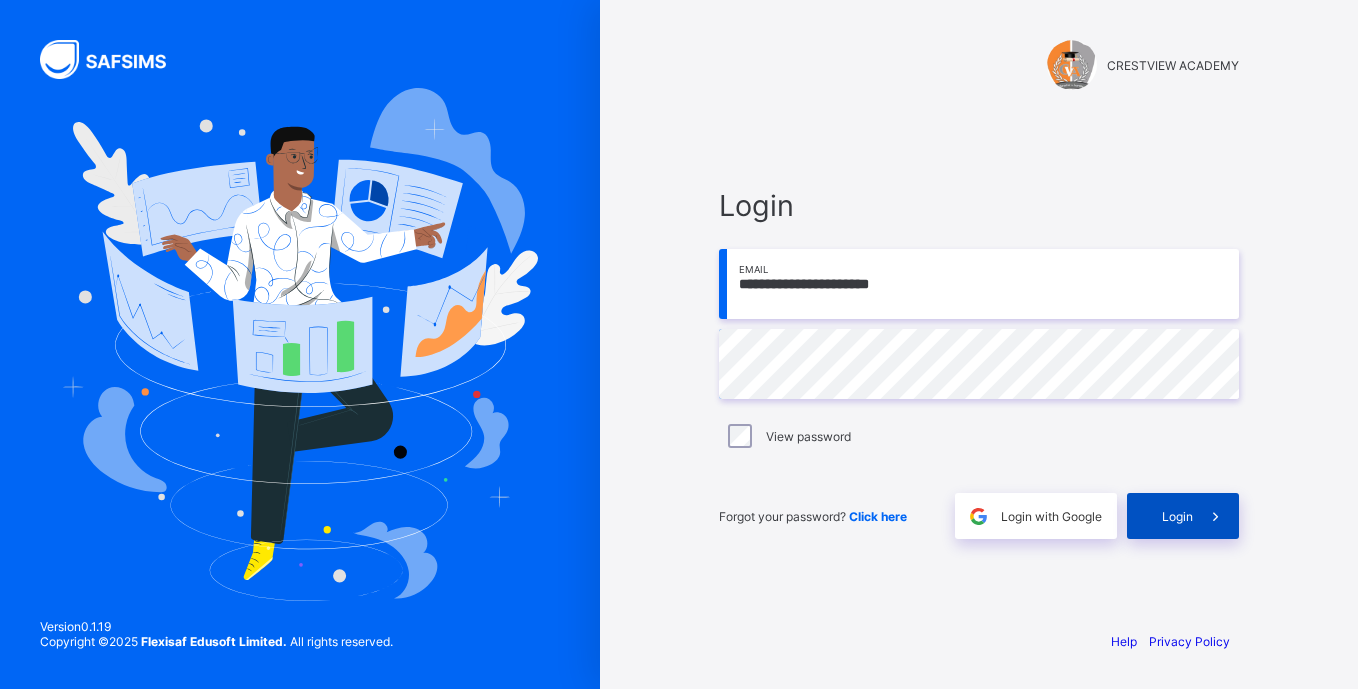 click on "Login" at bounding box center [1183, 516] 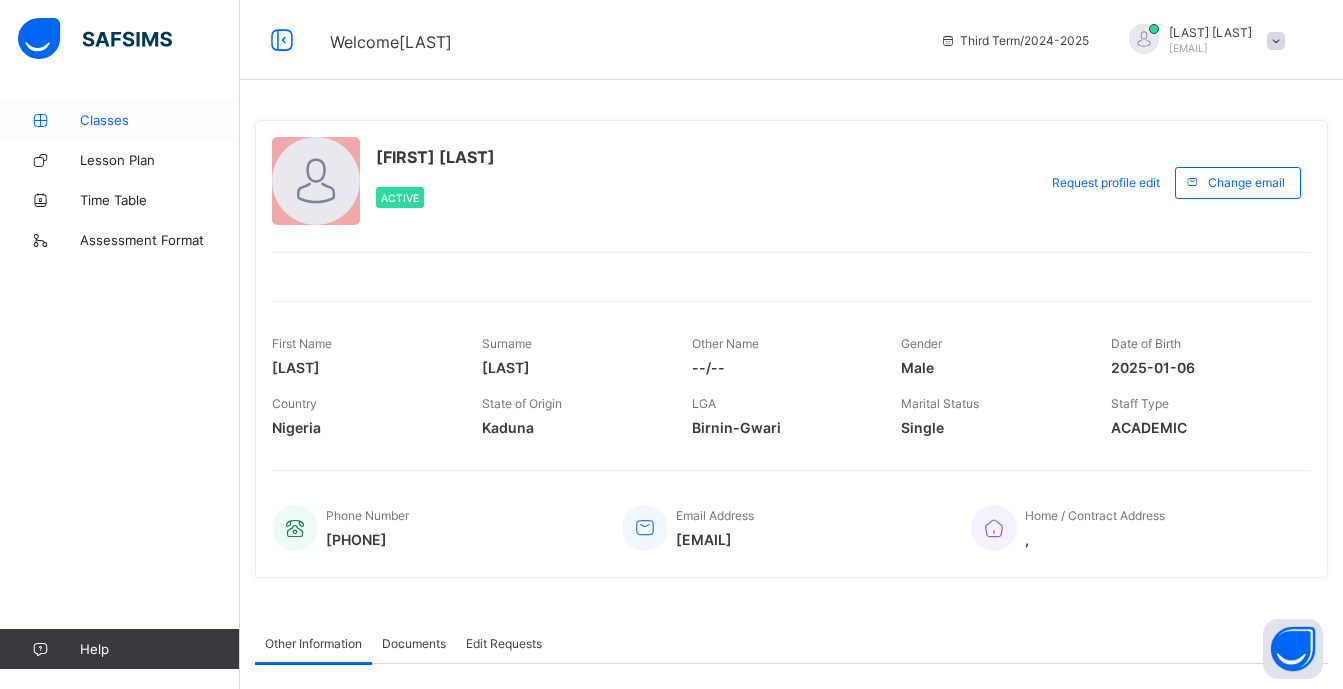 click on "Classes" at bounding box center [160, 120] 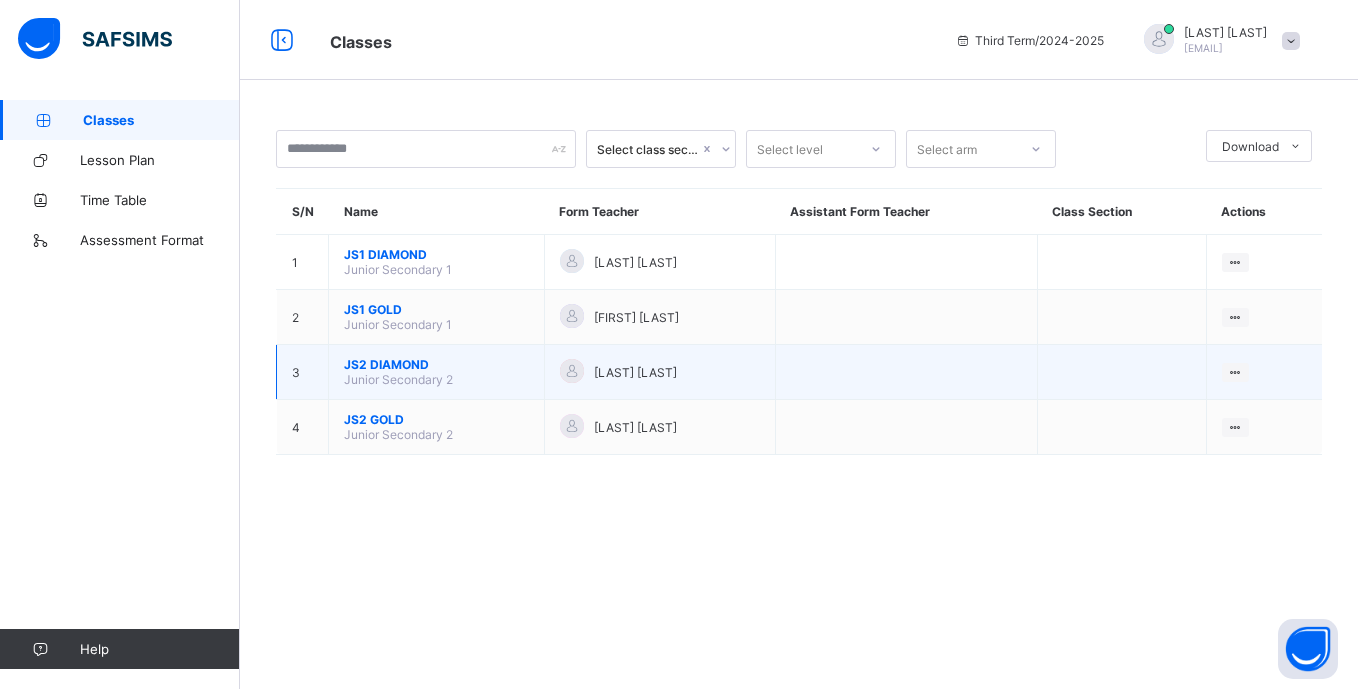 drag, startPoint x: 372, startPoint y: 248, endPoint x: 716, endPoint y: 398, distance: 375.28122 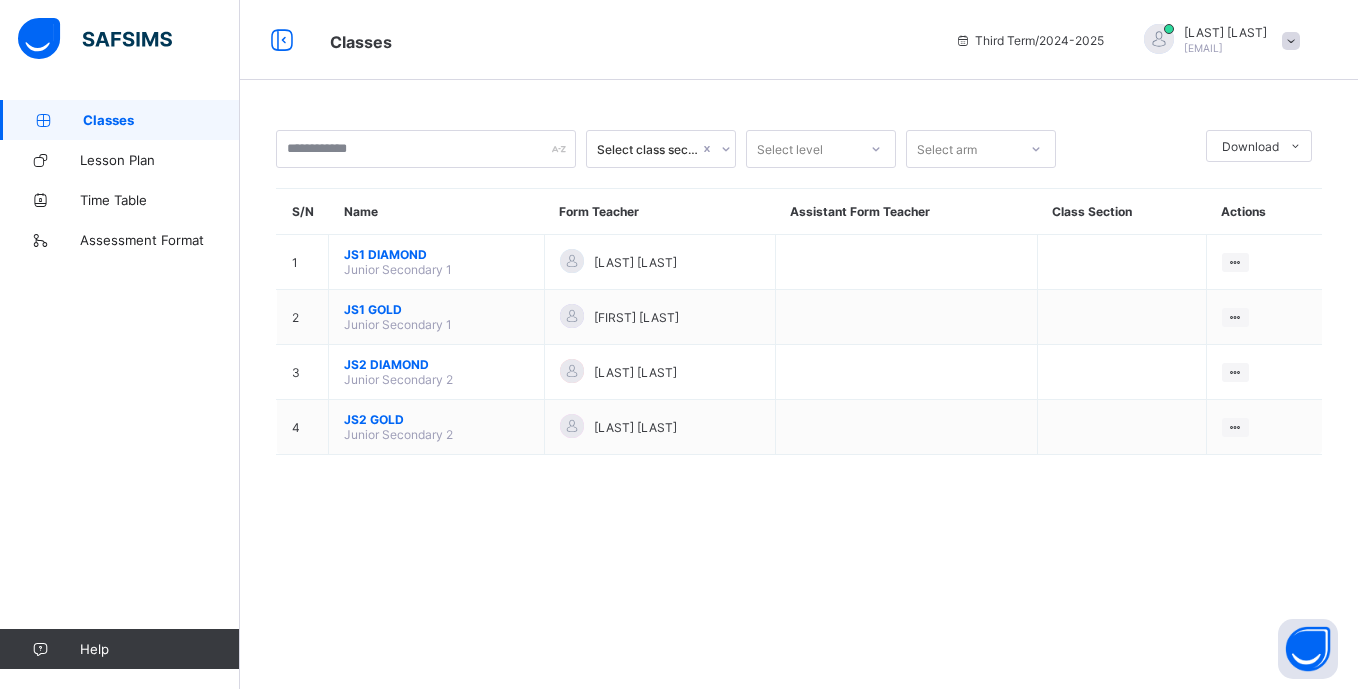 drag, startPoint x: 716, startPoint y: 398, endPoint x: 0, endPoint y: 408, distance: 716.0698 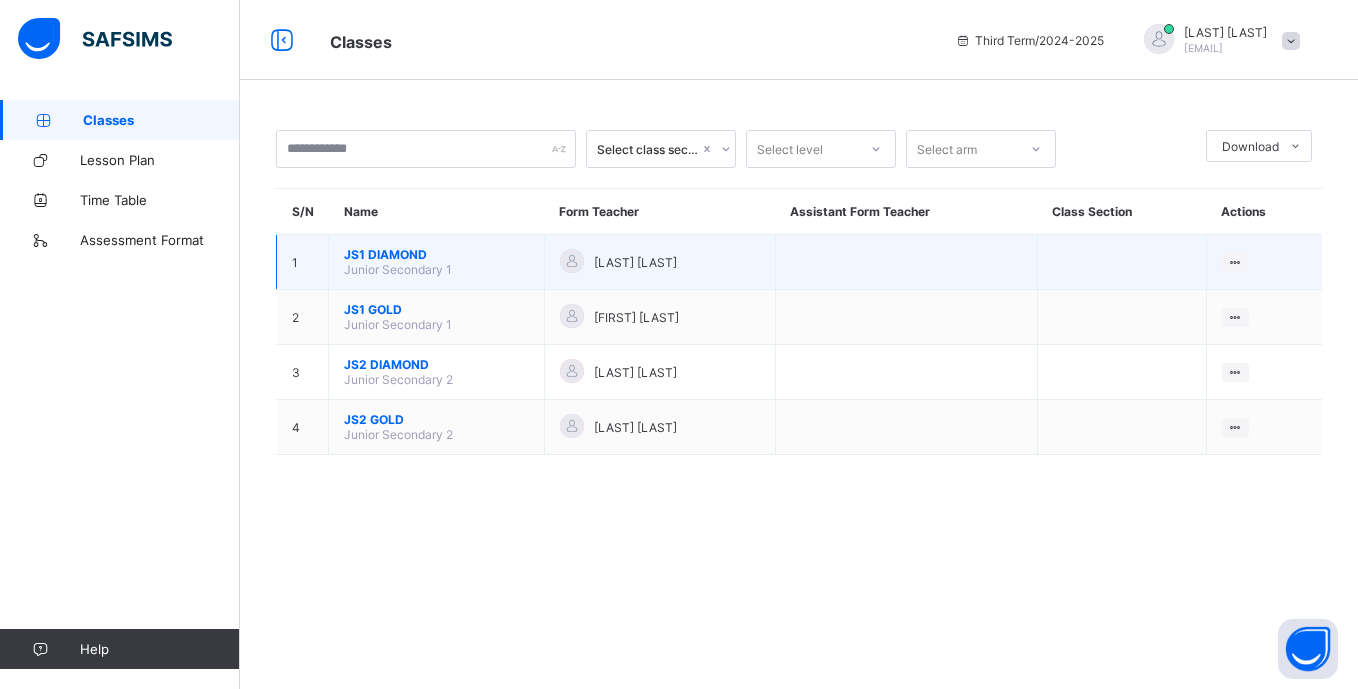 click on "JS1   DIAMOND" at bounding box center [436, 254] 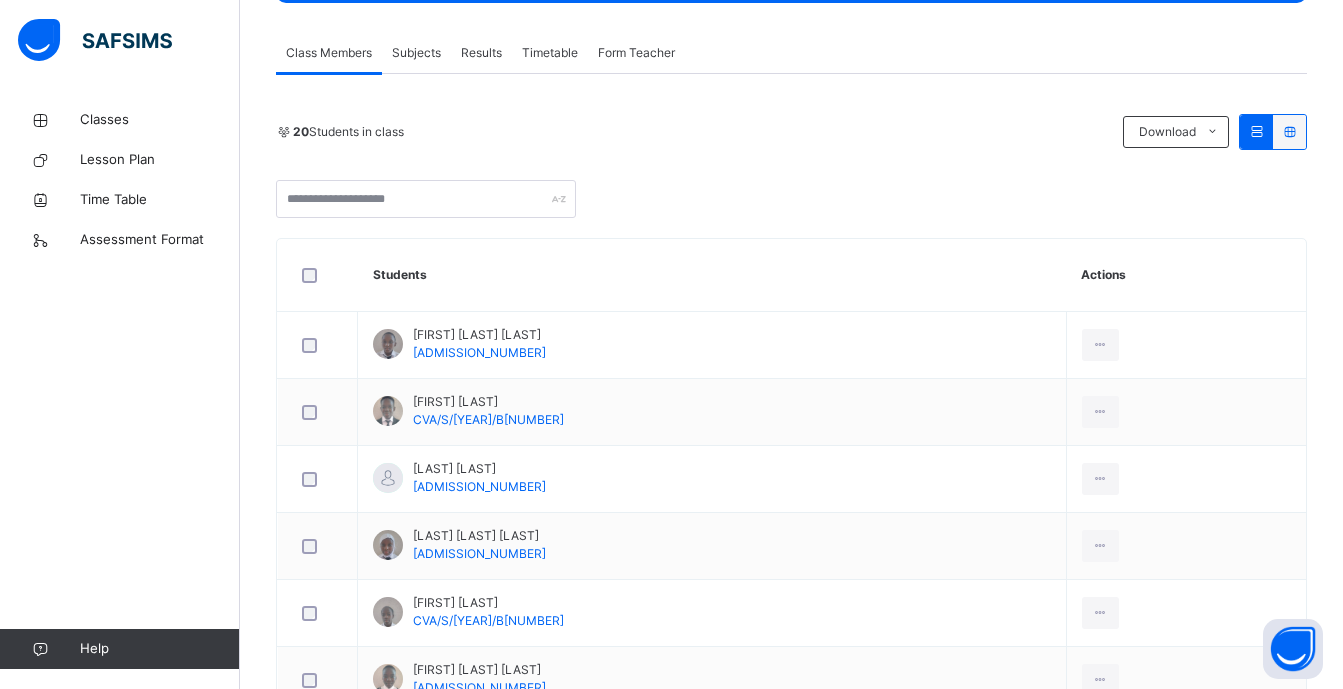 scroll, scrollTop: 360, scrollLeft: 0, axis: vertical 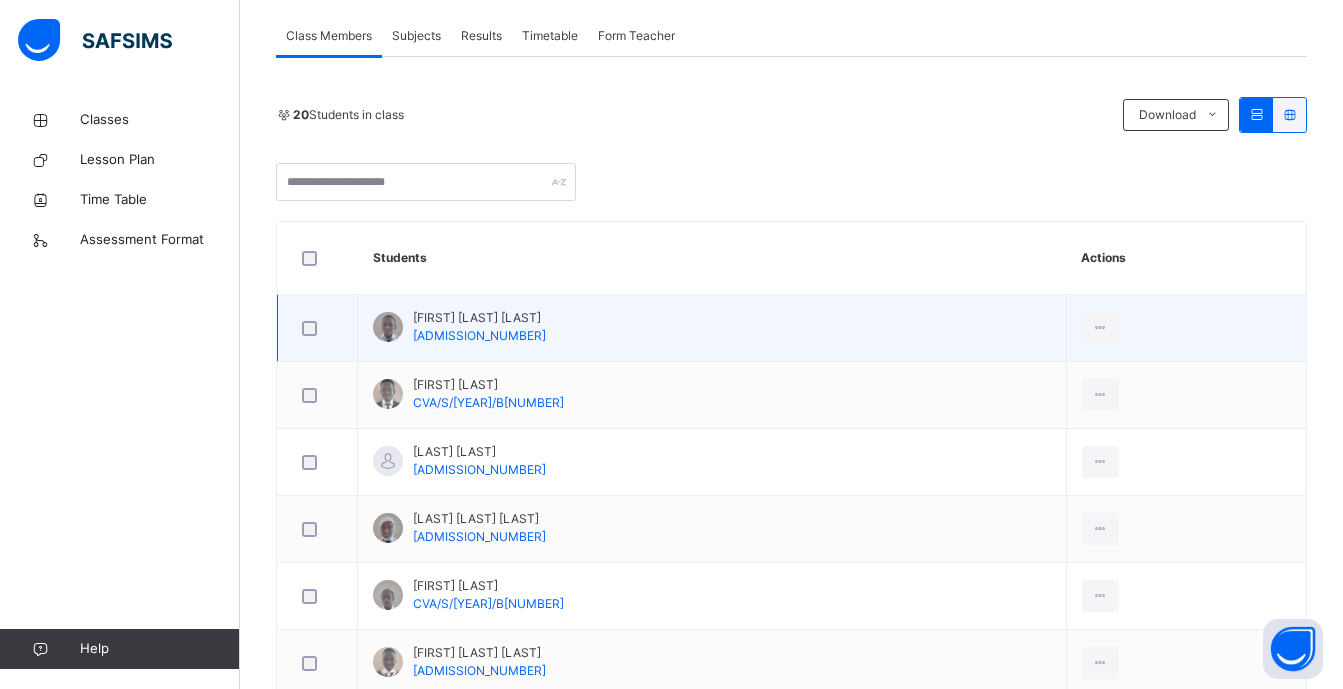 click at bounding box center [1186, 328] 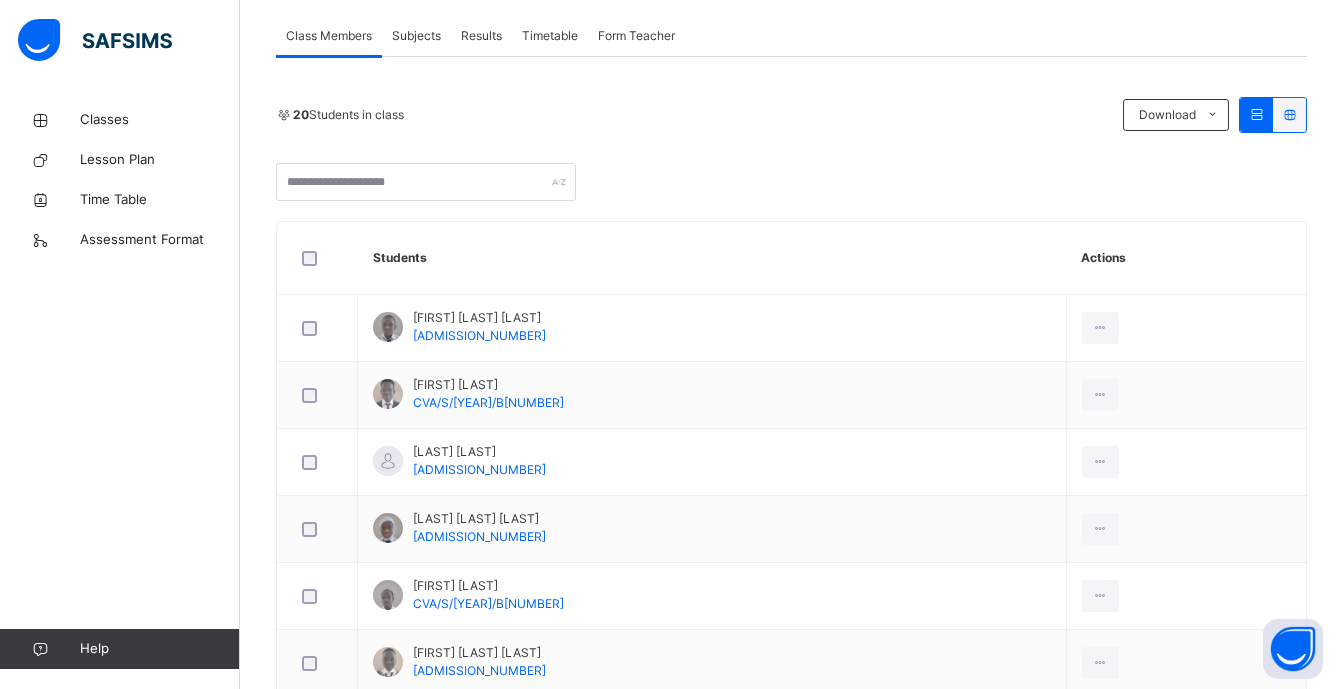 scroll, scrollTop: 0, scrollLeft: 0, axis: both 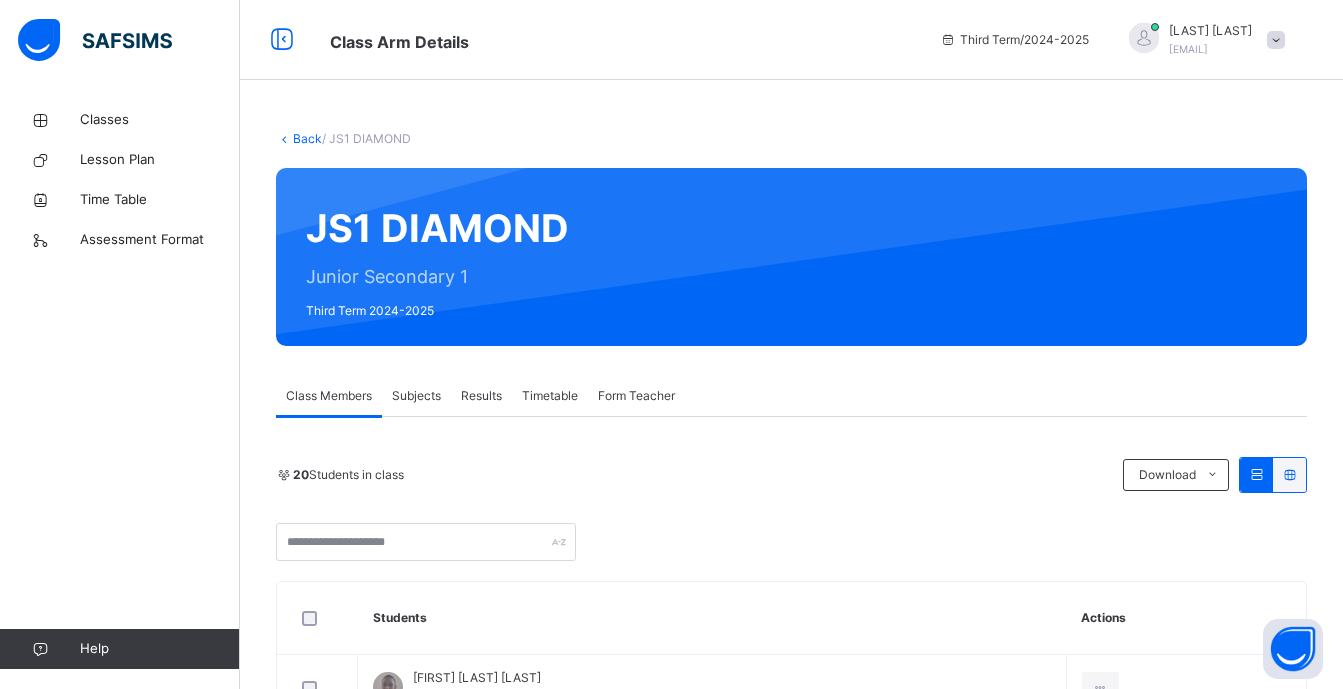 click at bounding box center (938, 257) 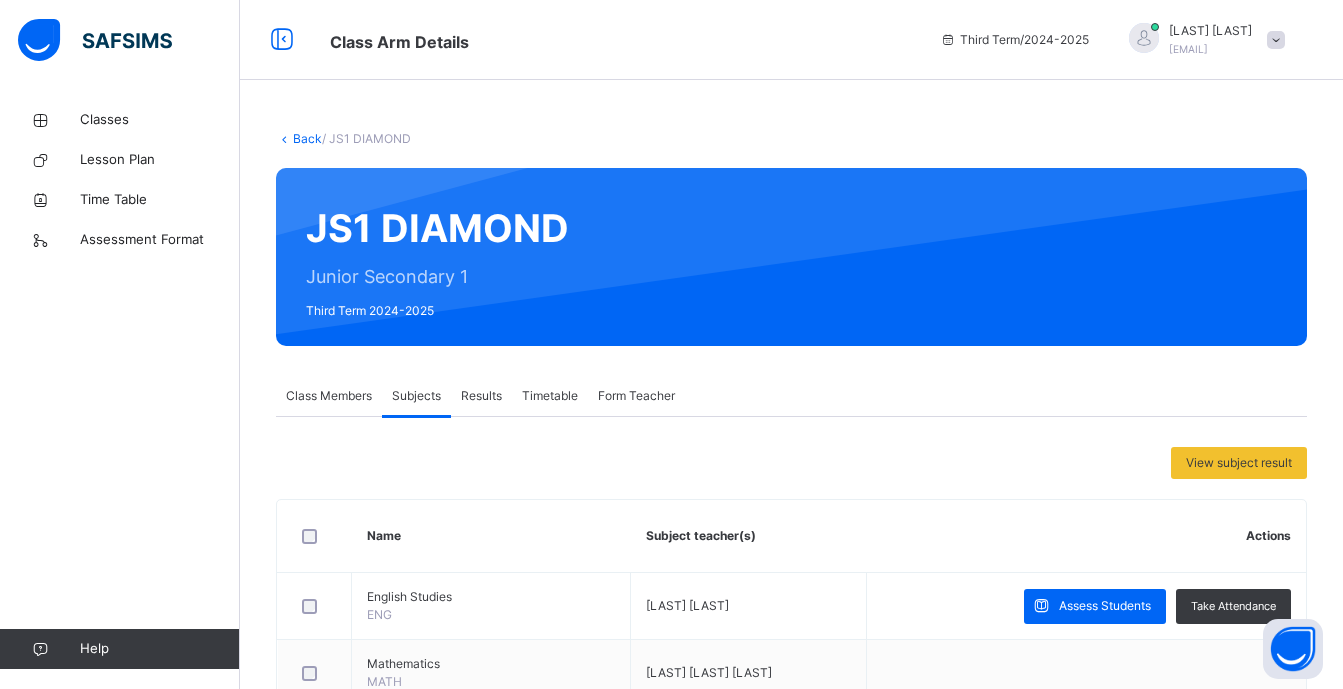 click on "Subjects" at bounding box center [416, 396] 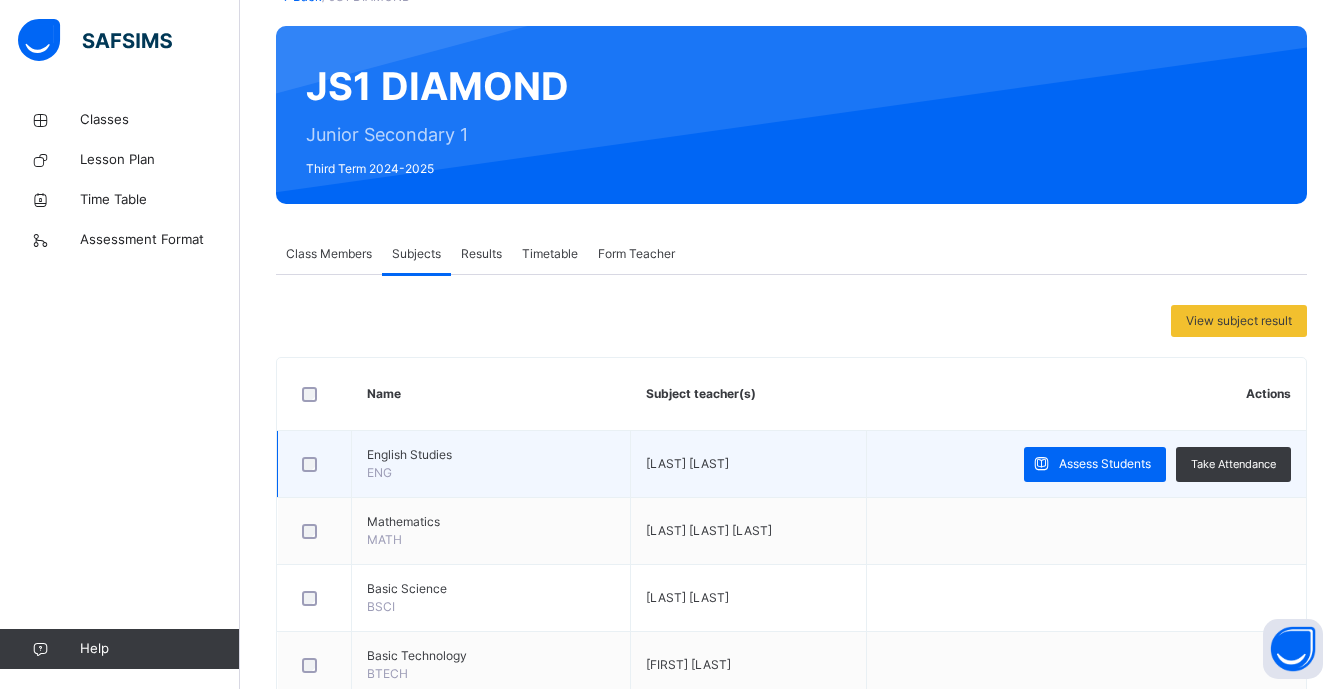 scroll, scrollTop: 0, scrollLeft: 0, axis: both 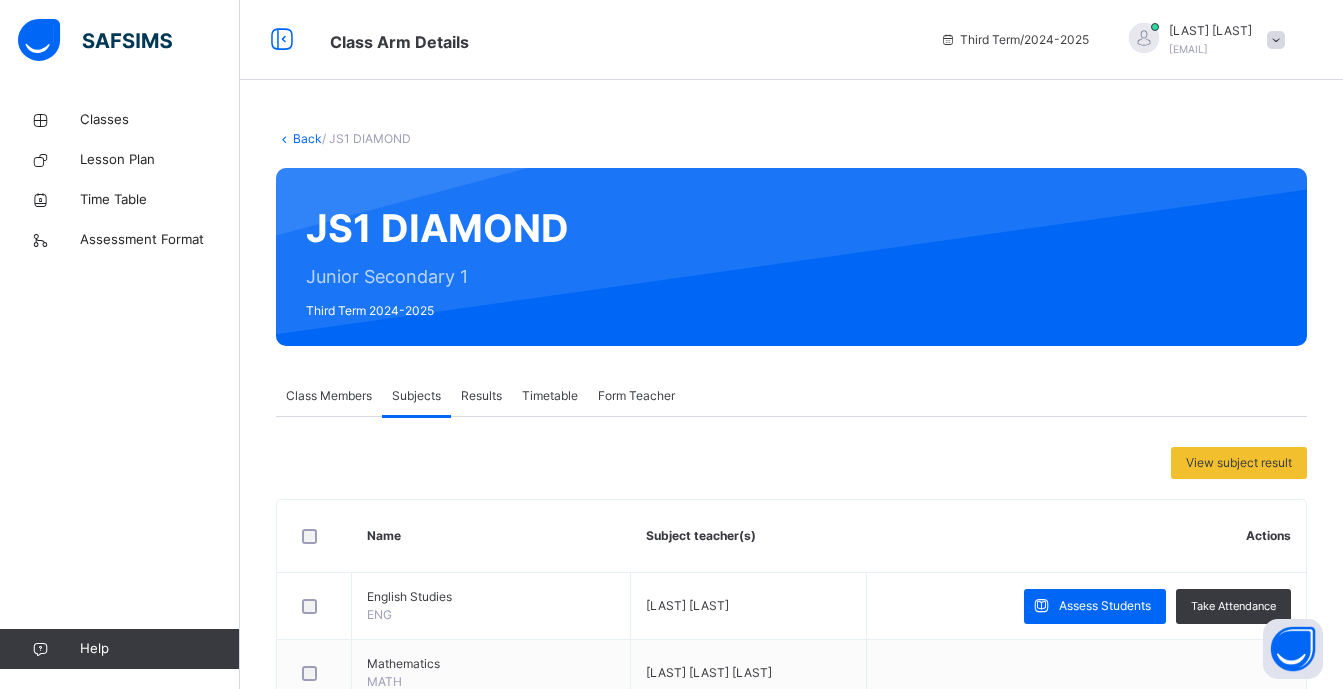 click on "Subjects" at bounding box center (416, 396) 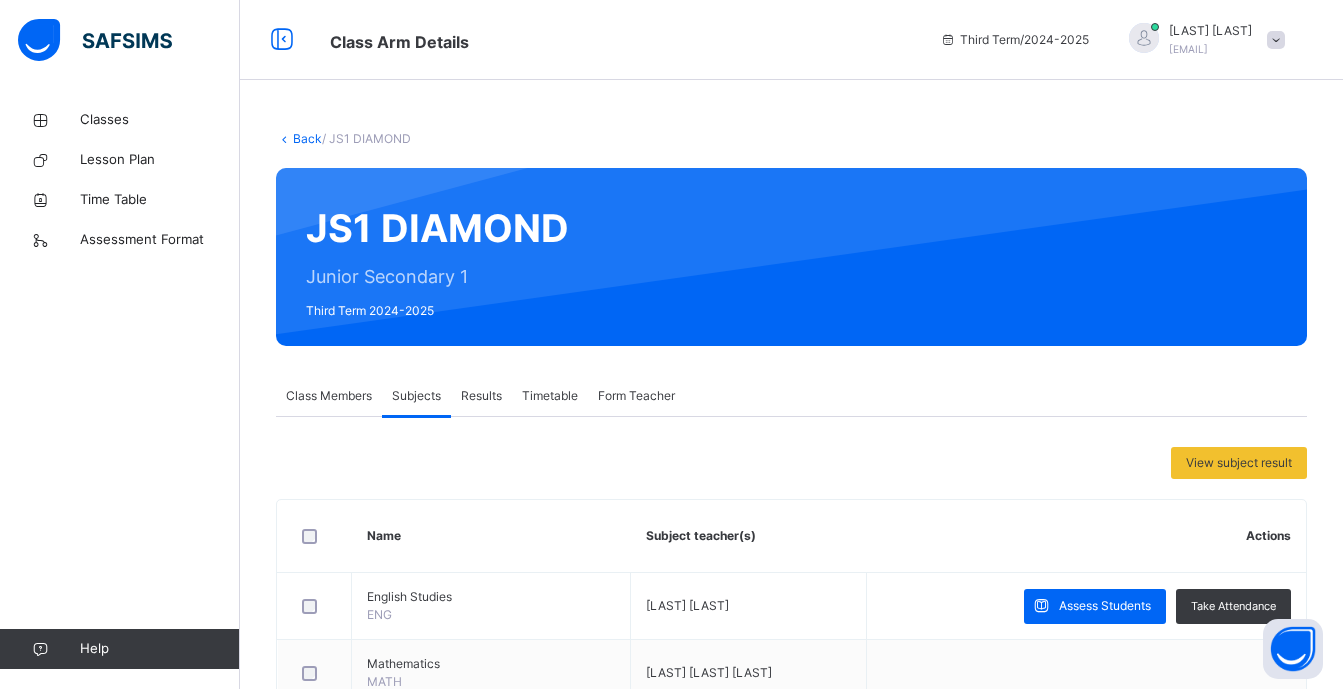 click on "Subjects" at bounding box center (416, 396) 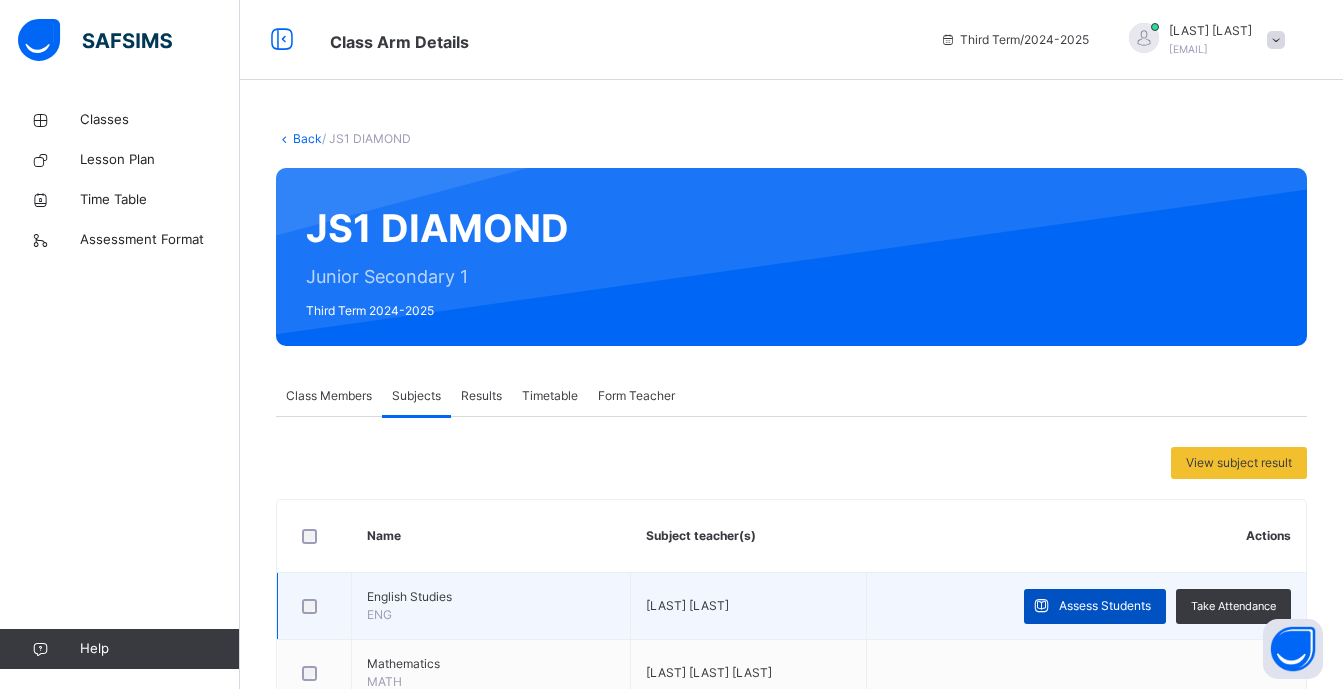 click on "Assess Students" at bounding box center (1105, 606) 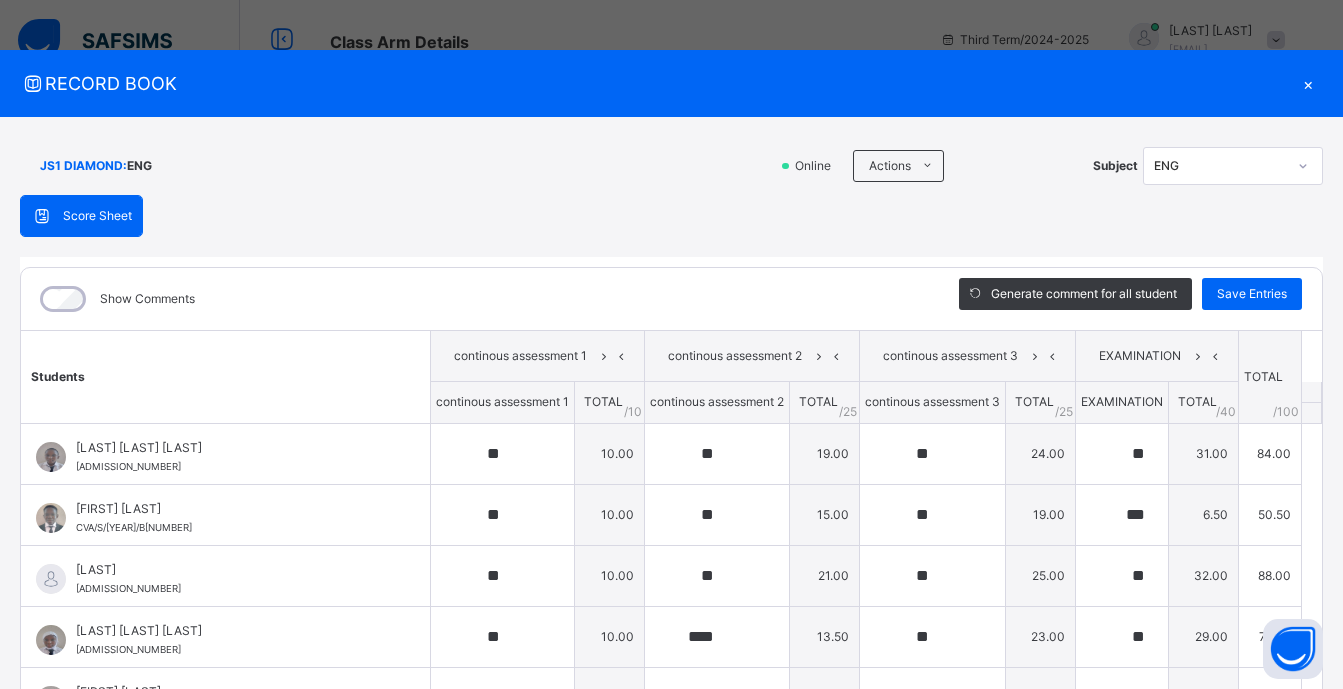 type on "**" 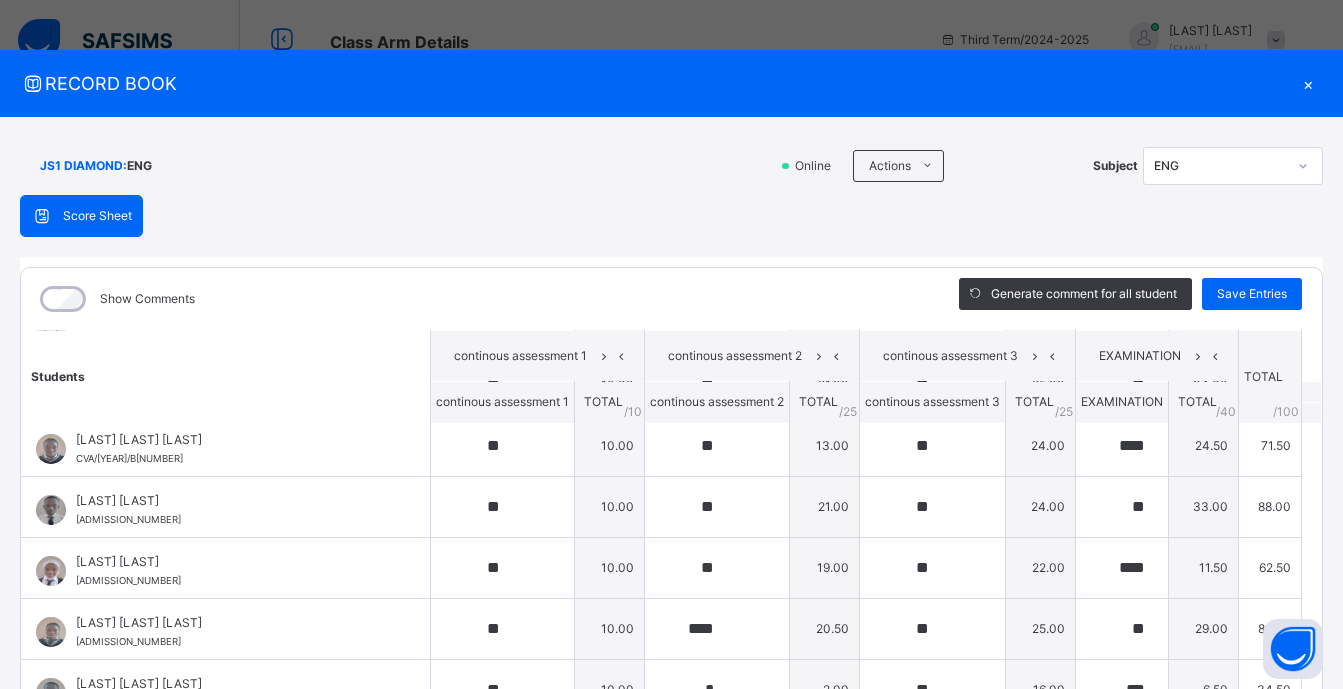 scroll, scrollTop: 814, scrollLeft: 0, axis: vertical 